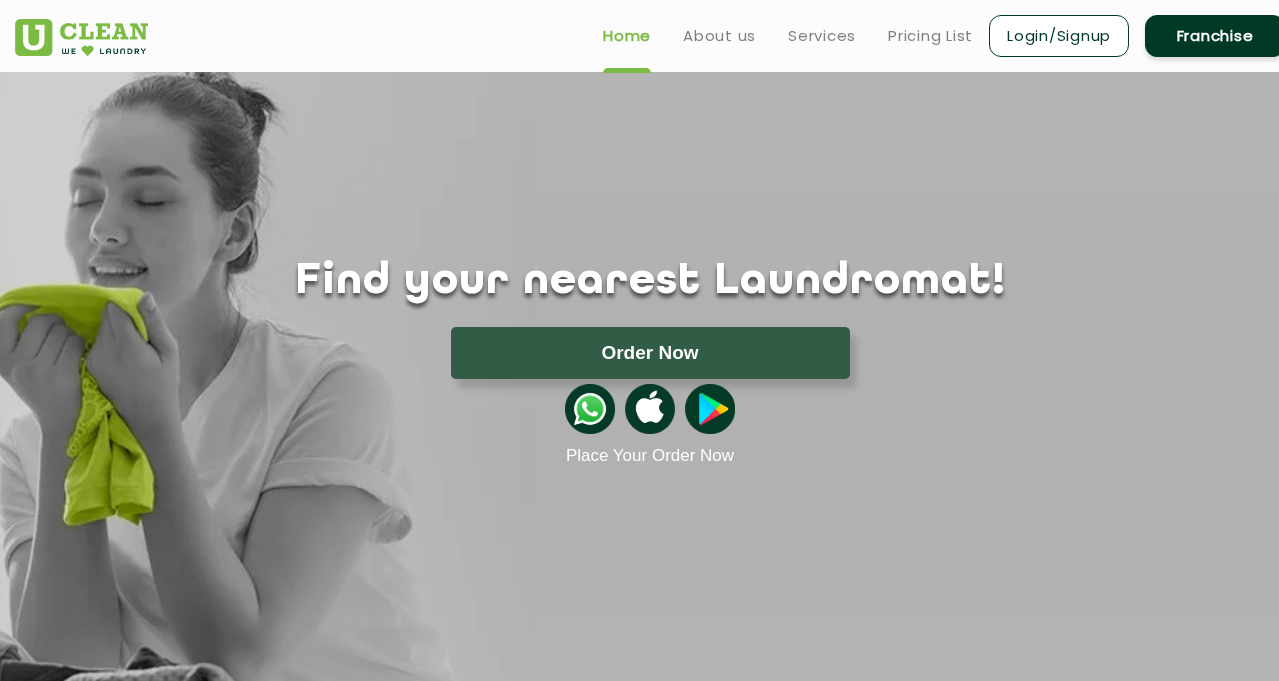 scroll, scrollTop: 0, scrollLeft: 0, axis: both 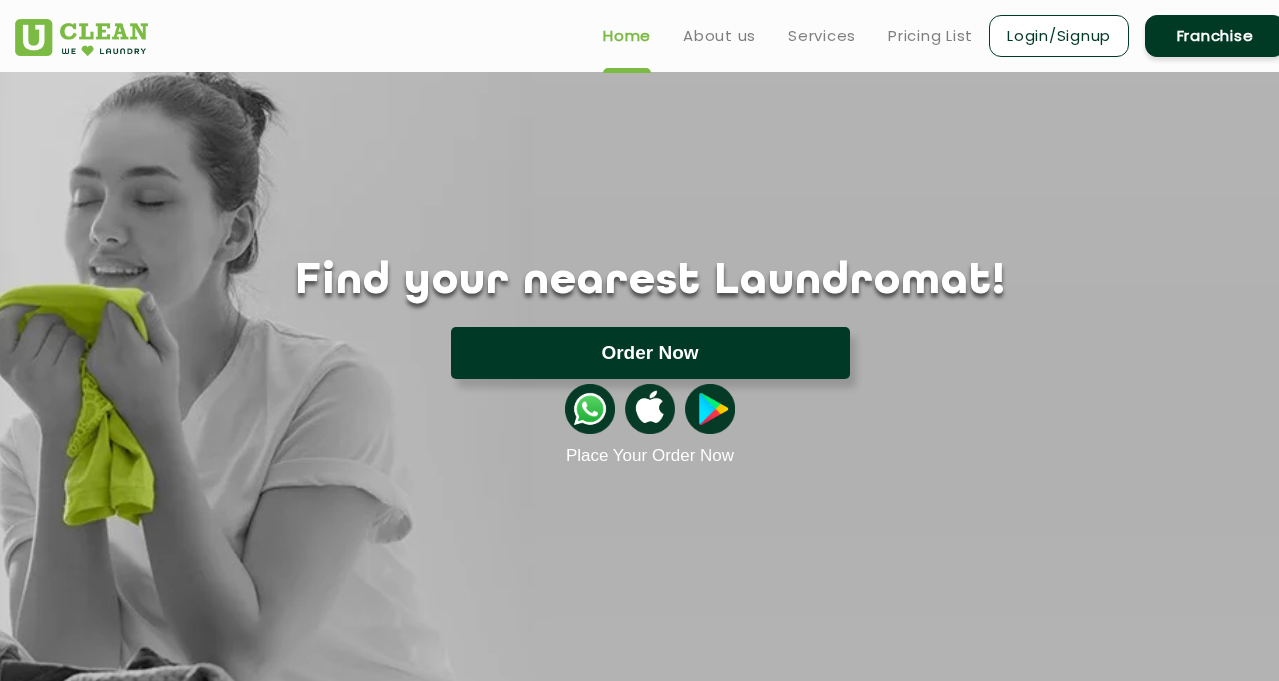 click on "Order Now" 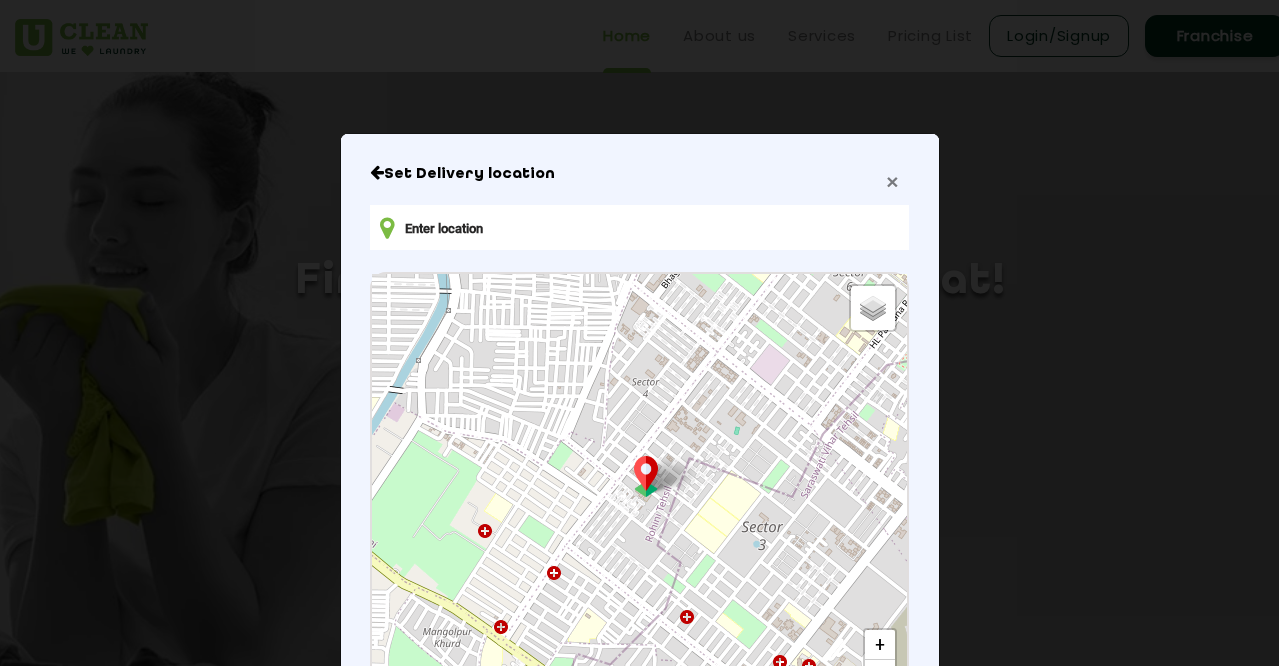 click on "×" at bounding box center [892, 181] 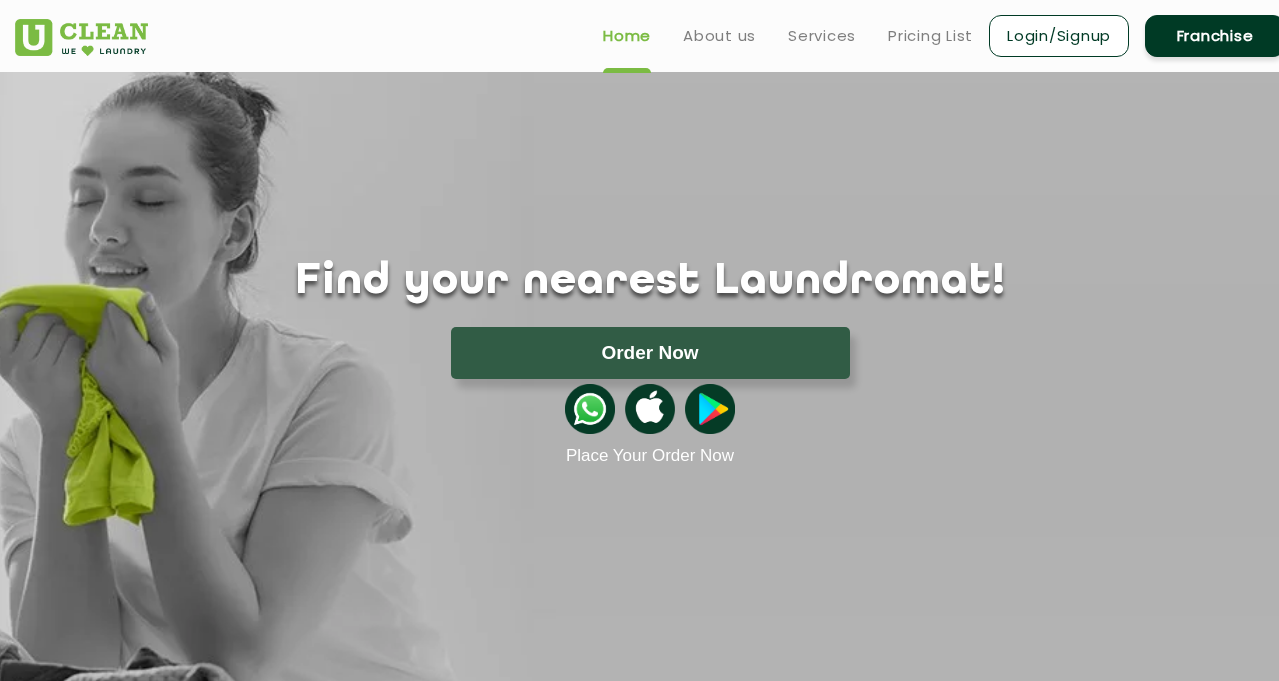 type 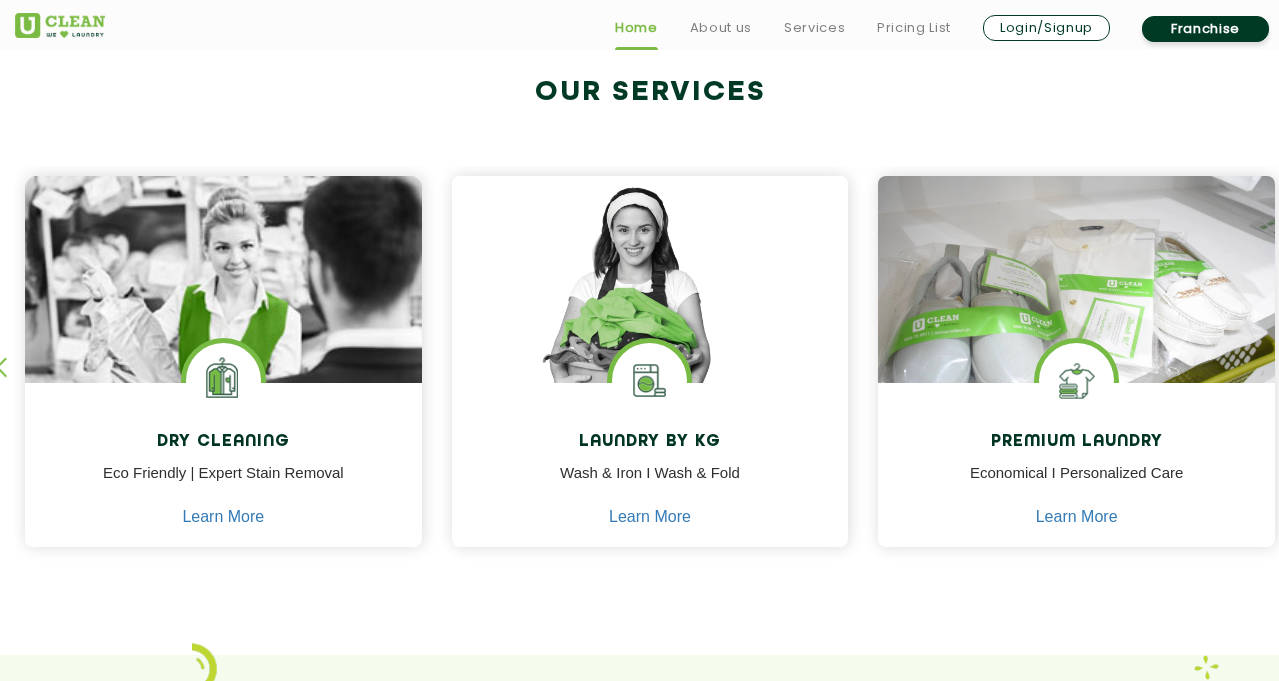 scroll, scrollTop: 1000, scrollLeft: 0, axis: vertical 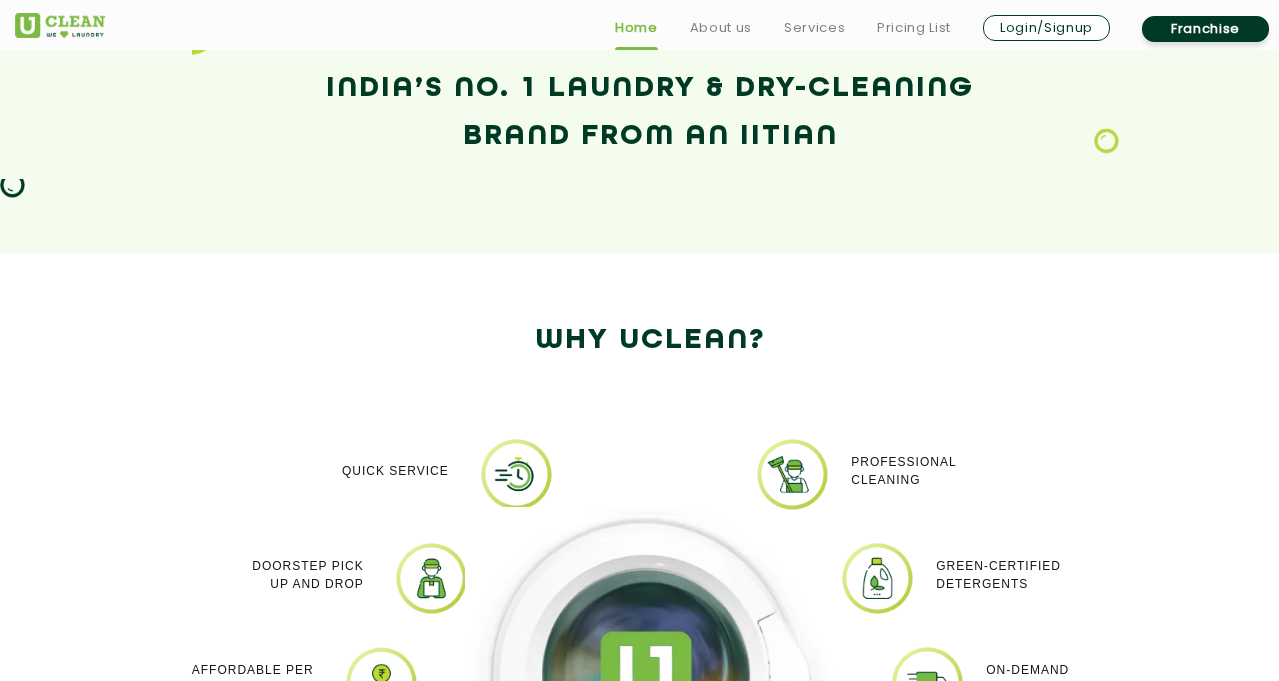 click on "India’s No. 1 Laundry & Dry-Cleaning   Brand from an IITian" 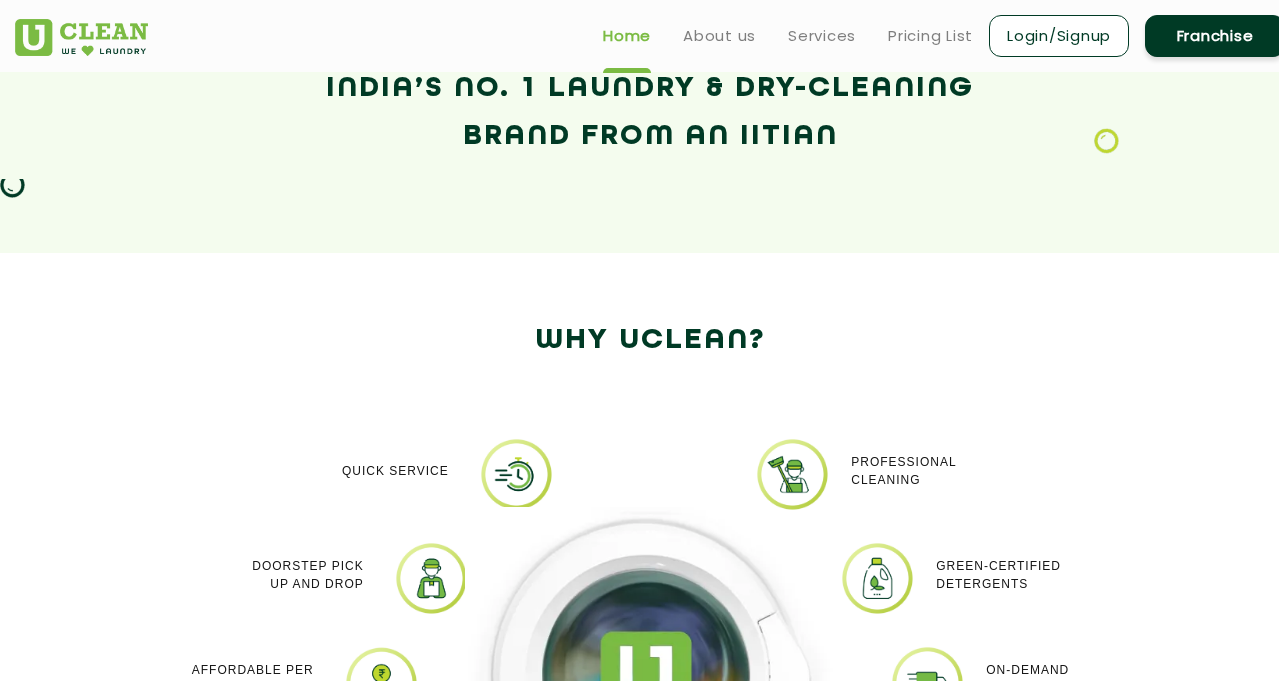 scroll, scrollTop: 805, scrollLeft: 0, axis: vertical 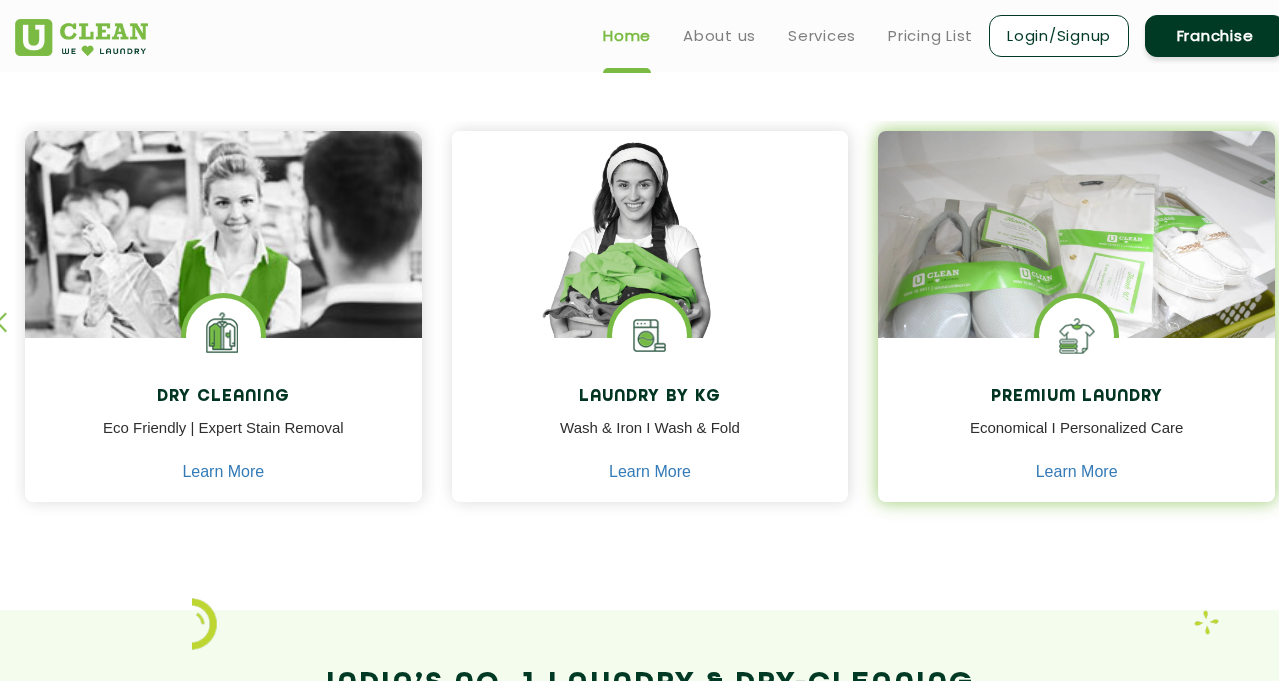 click at bounding box center (1076, 263) 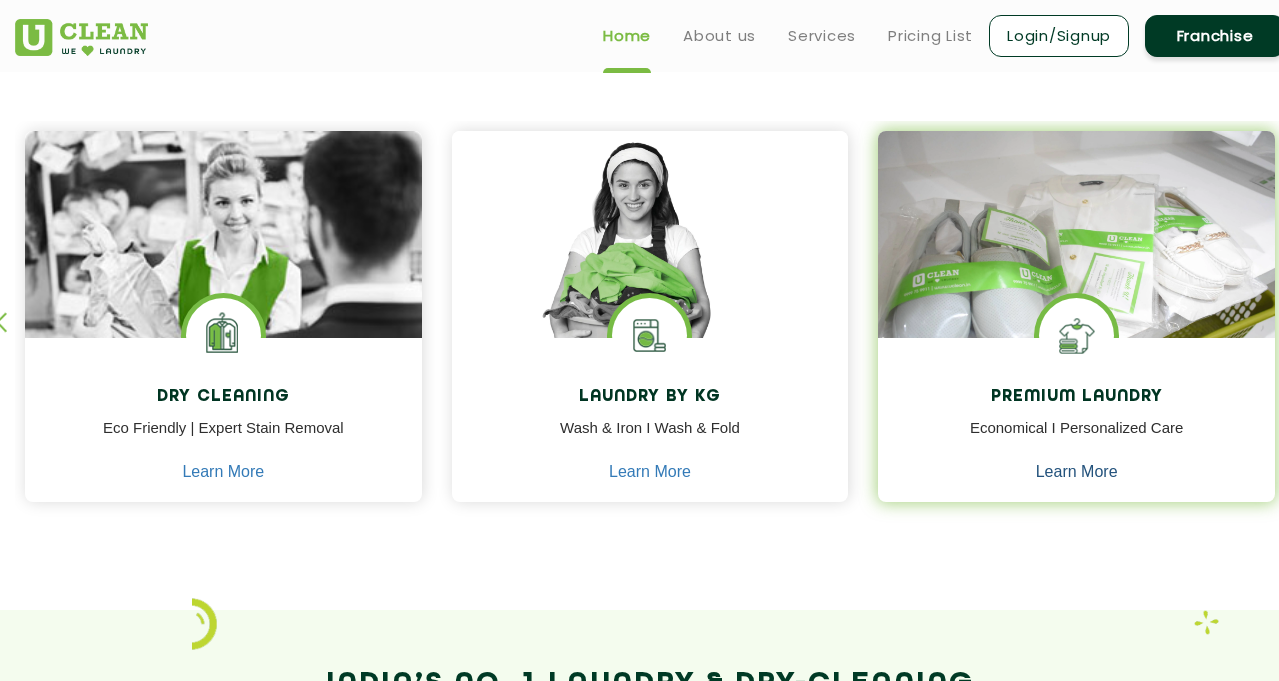 click on "Learn More" at bounding box center [1077, 472] 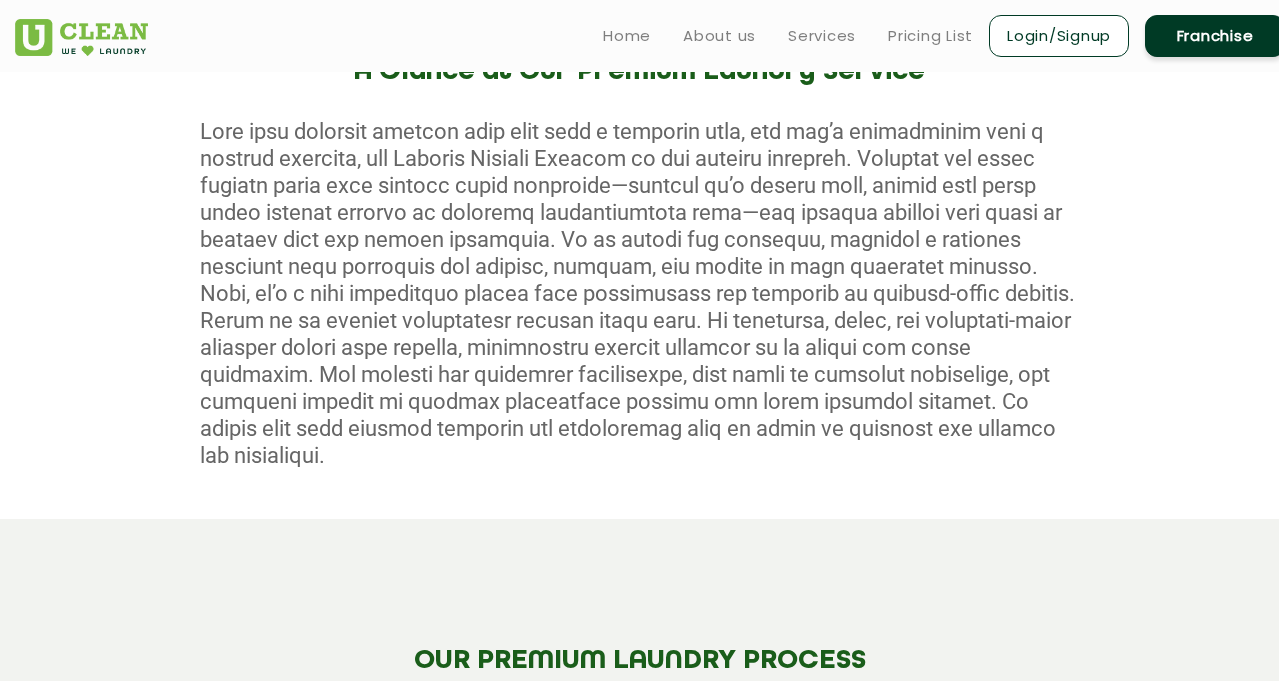 scroll, scrollTop: 0, scrollLeft: 0, axis: both 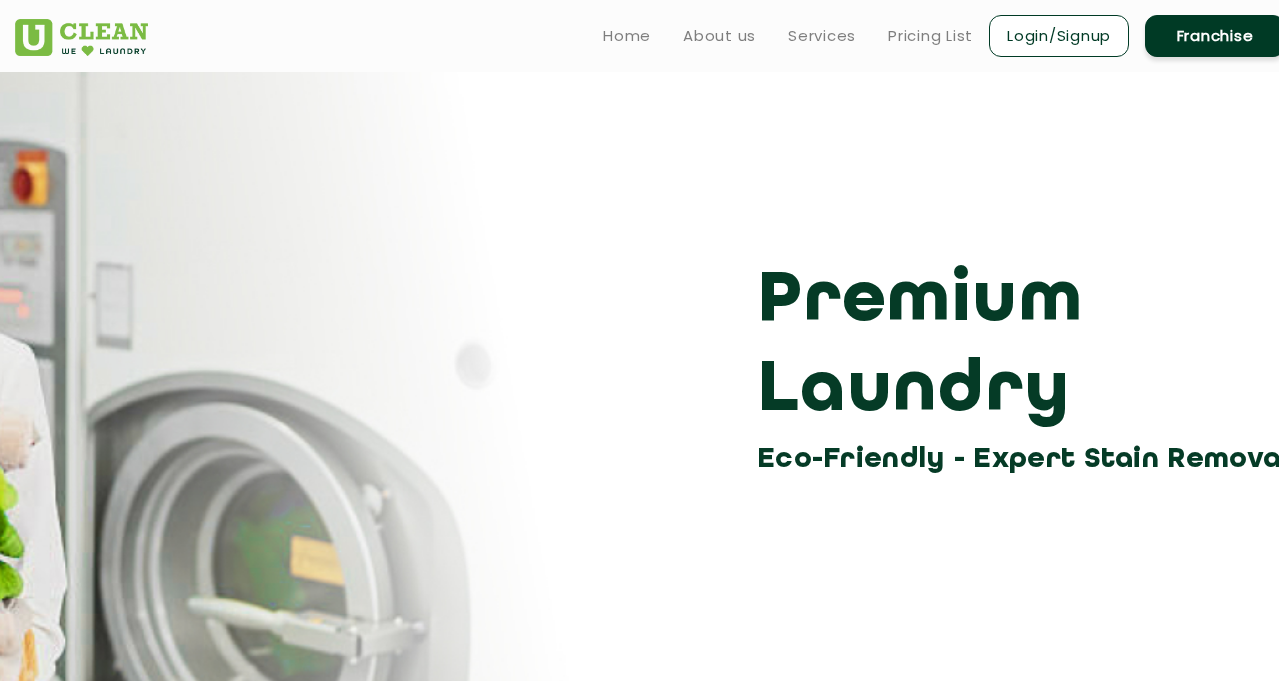 click on "Premium Laundry Eco-Friendly - Expert Stain Removal" 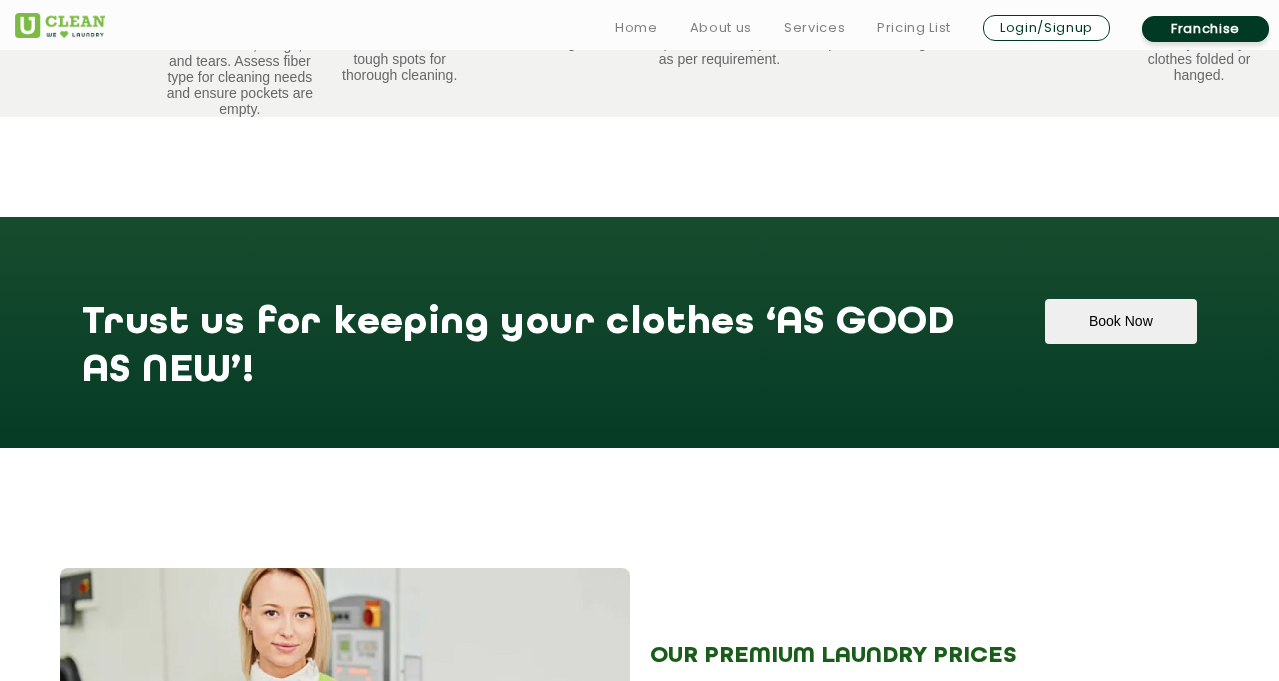 scroll, scrollTop: 1720, scrollLeft: 0, axis: vertical 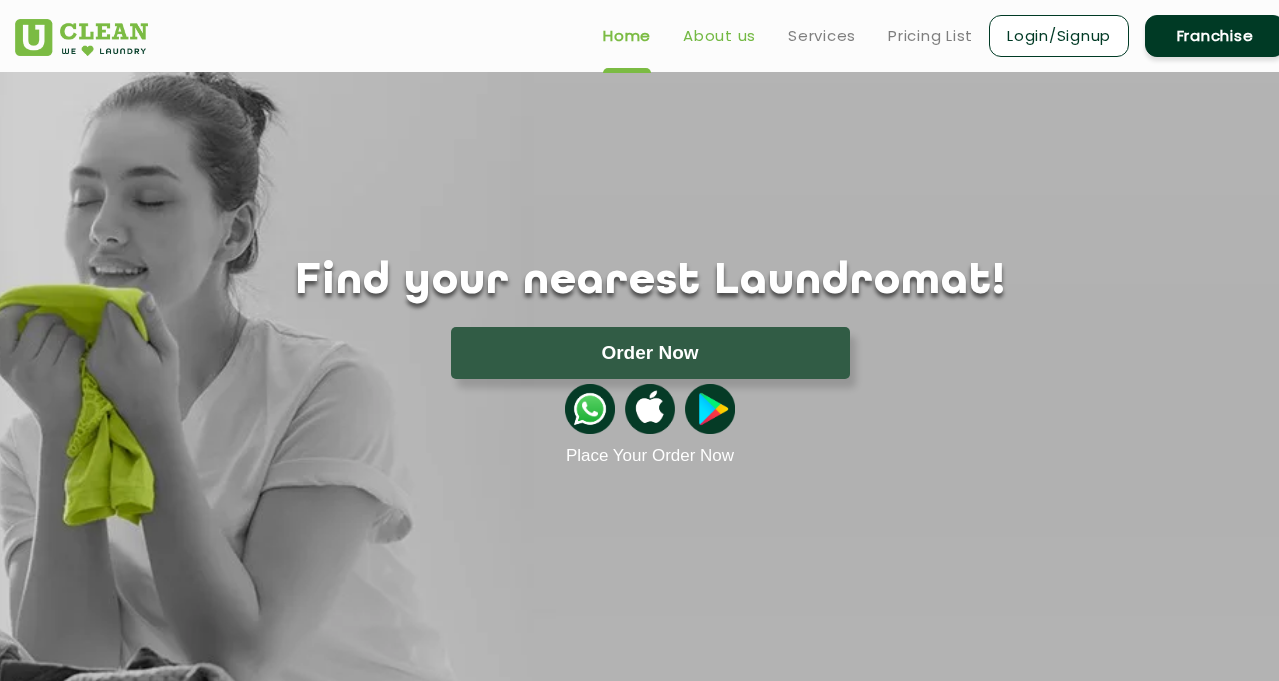 click on "About us" at bounding box center [719, 36] 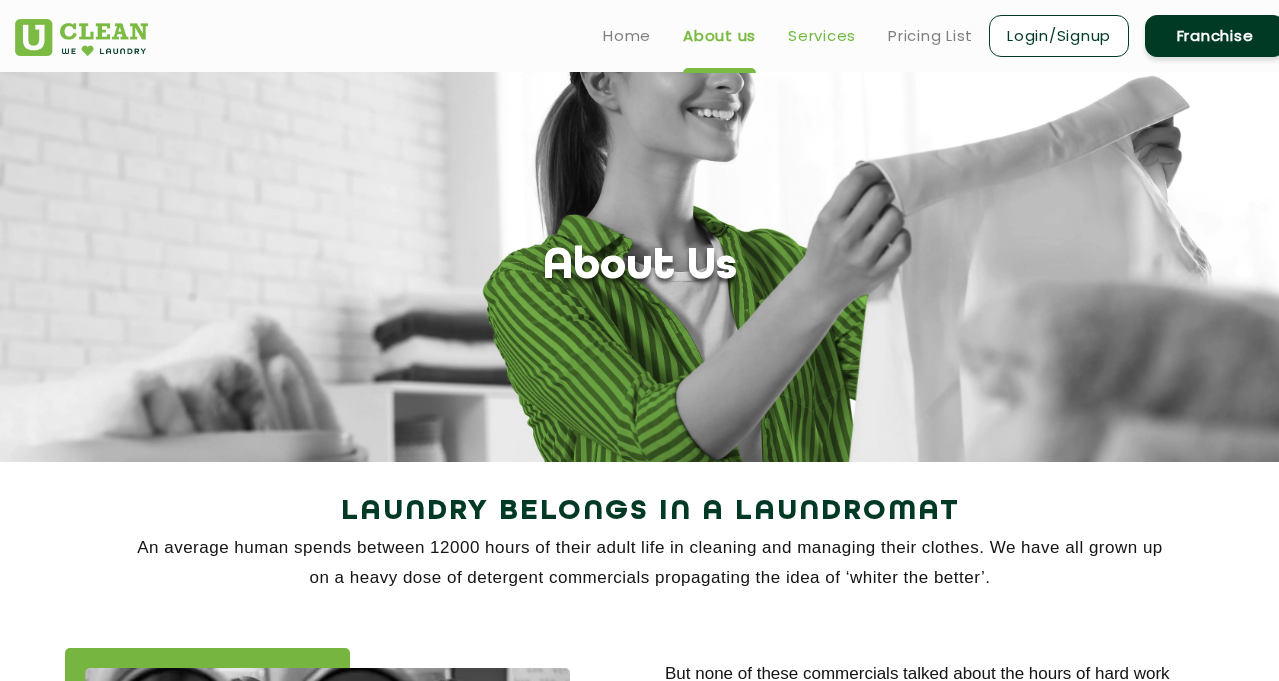click on "Services" at bounding box center [822, 36] 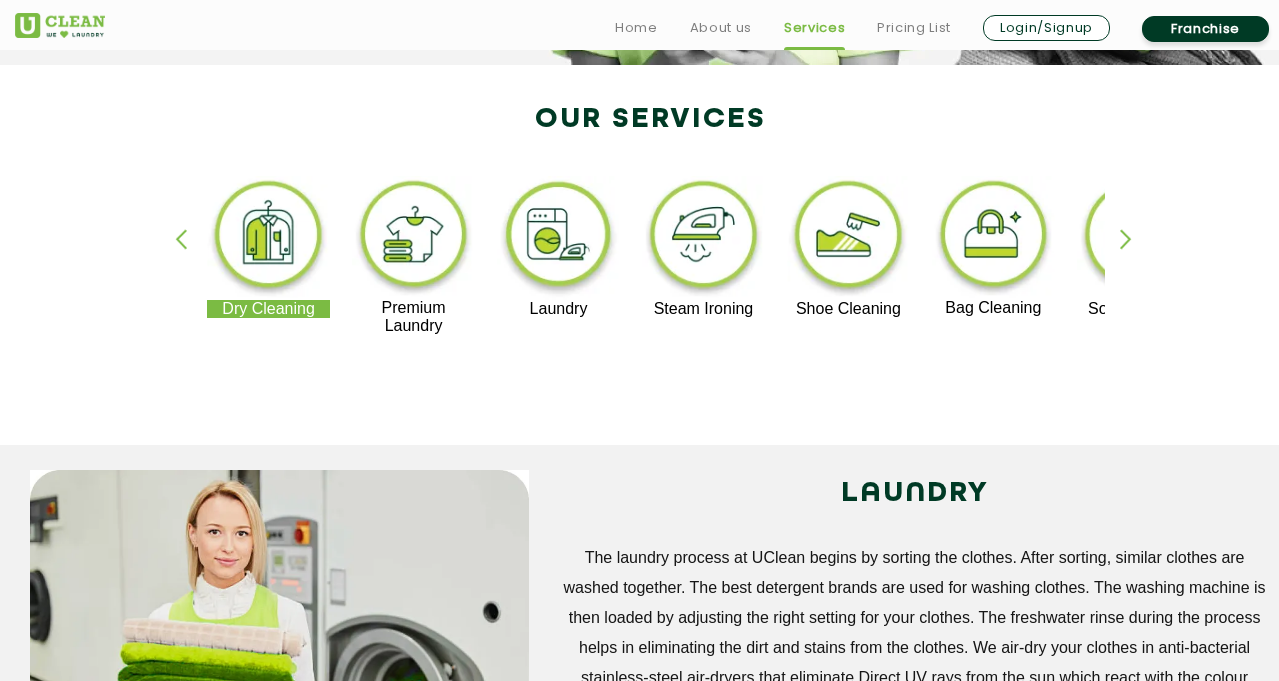 scroll, scrollTop: 400, scrollLeft: 0, axis: vertical 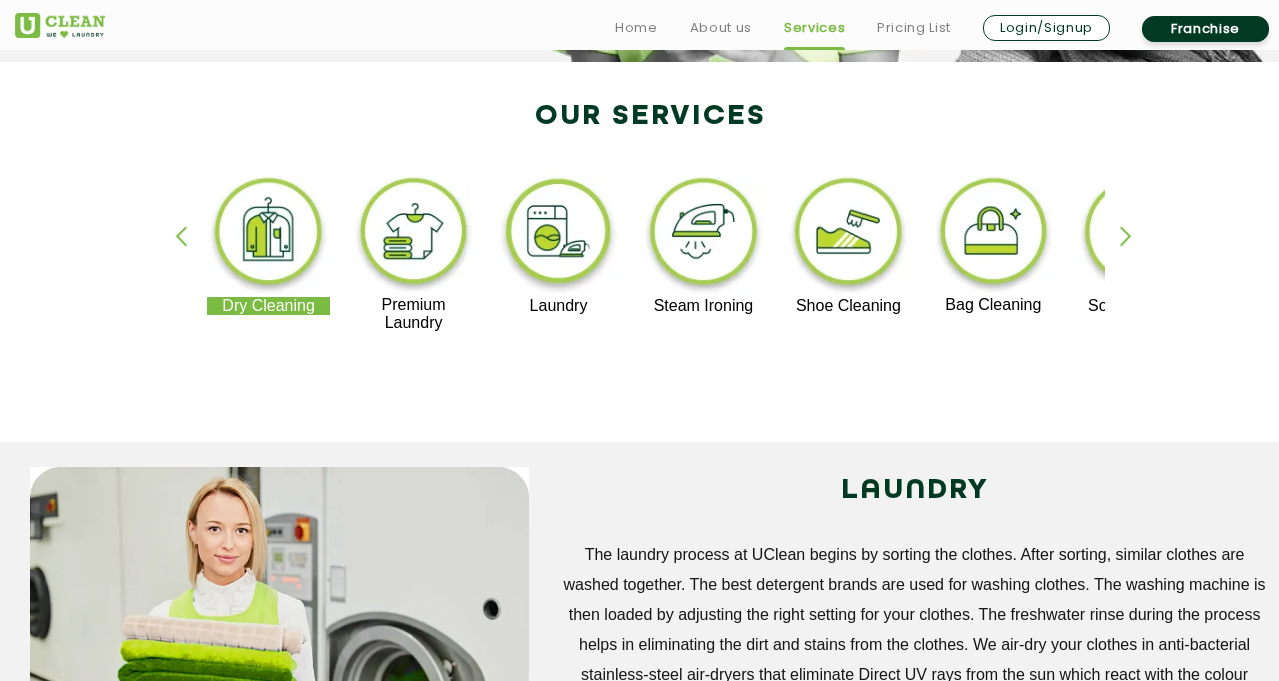 click at bounding box center [558, 235] 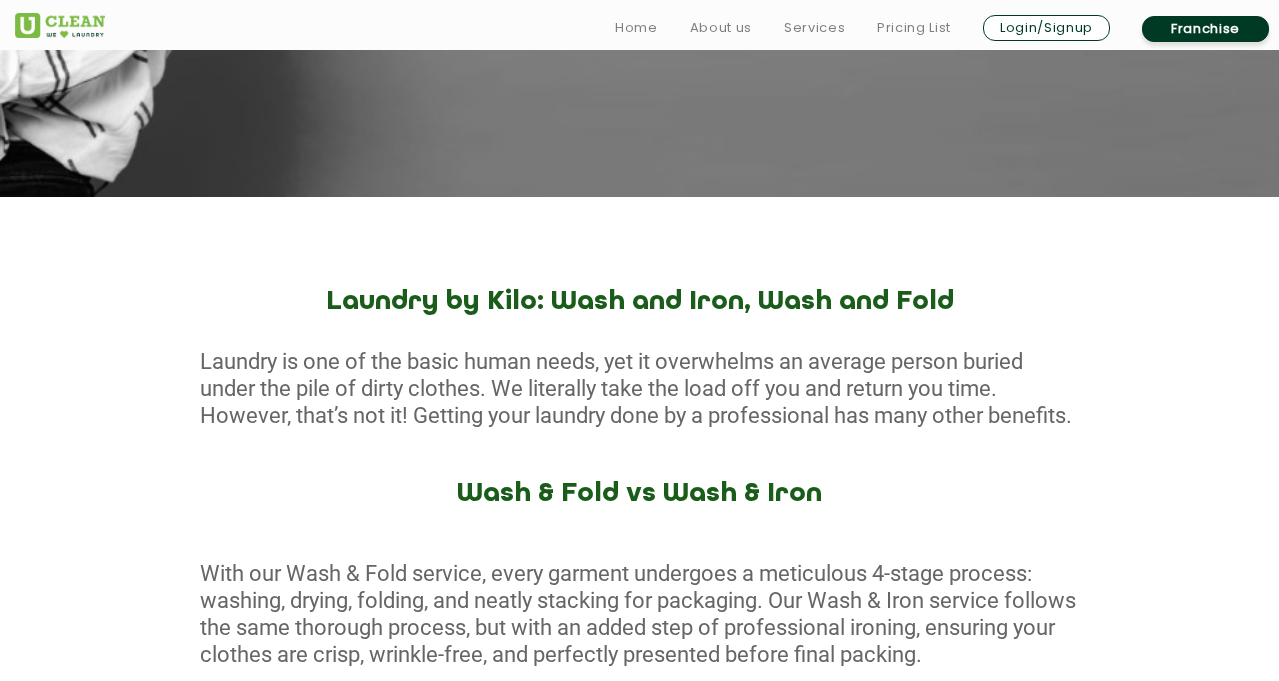 scroll, scrollTop: 960, scrollLeft: 0, axis: vertical 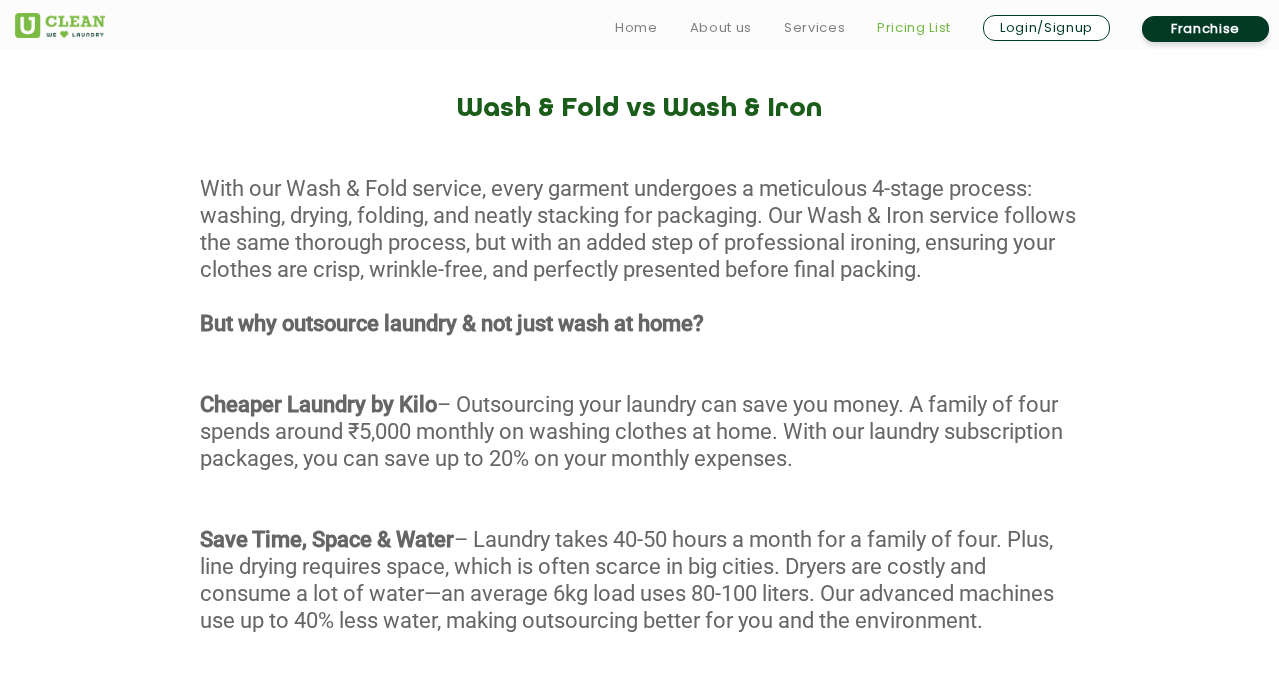 click on "Pricing List" at bounding box center (914, 28) 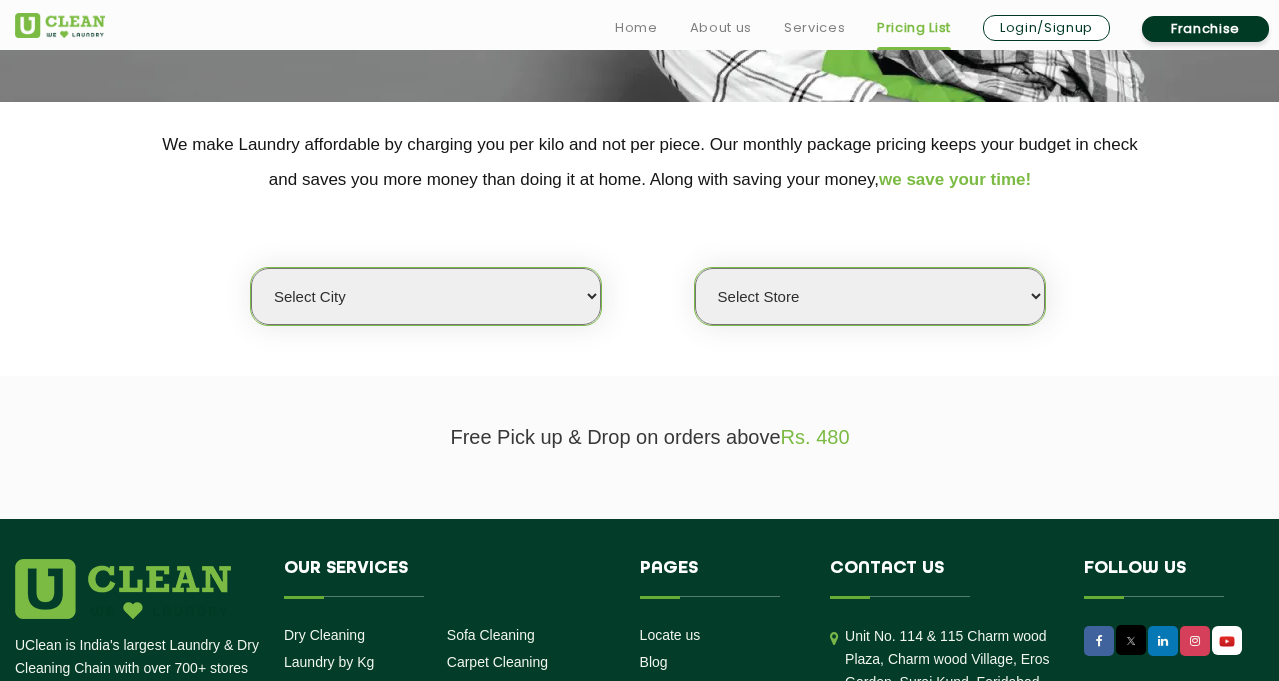 scroll, scrollTop: 400, scrollLeft: 0, axis: vertical 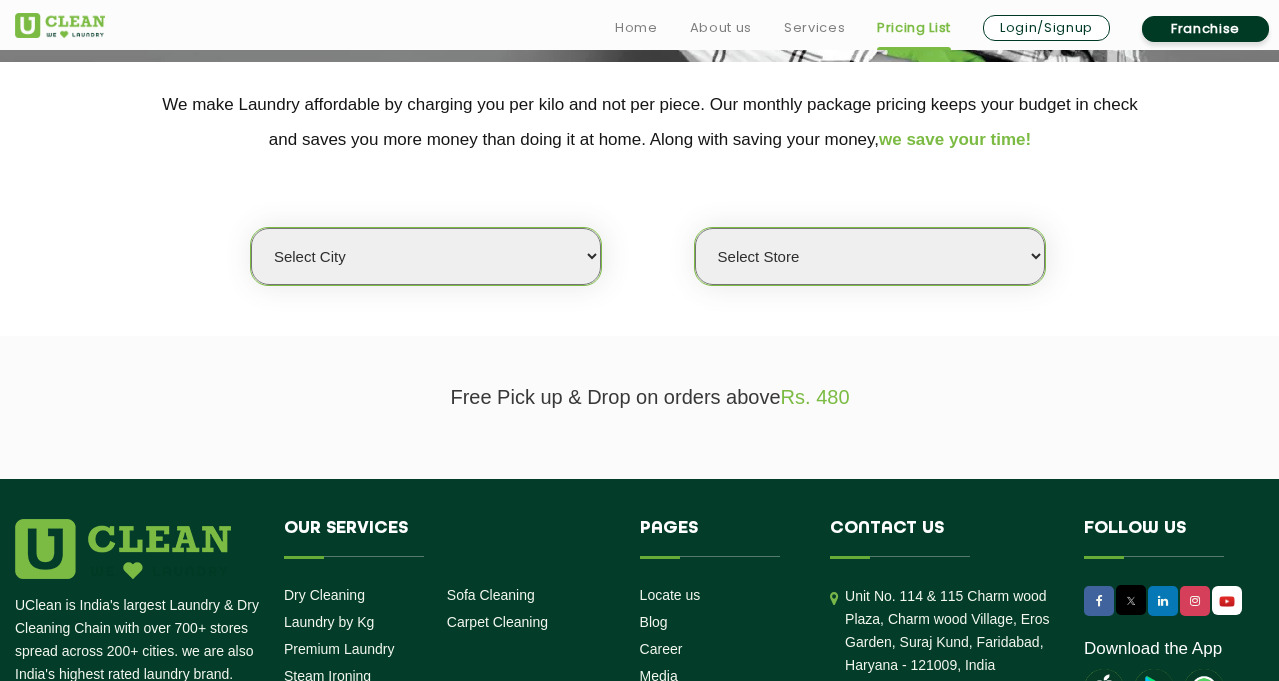 click on "Select city Aalo Agartala Agra Ahmedabad Akola Aligarh Alwar - UClean Select Amravati Aurangabad Ayodhya Bahadurgarh Bahraich Baleswar Baramulla Bareilly Barmer Barpeta Bathinda Belgaum Bengaluru Berhampur Bettiah Bhagalpur Bhilwara Bhiwadi Bhopal Bhubaneshwar Bidar Bikaner Bilaspur Bokaro Bongaigaon Chandigarh Chennai Chitrakoot Cochin Coimbatore Cooch Behar Coonoor Daman Danapur Darrang Daudnagar Dehradun Delhi Deoghar Dhanbad Dharwad Dhule Dibrugarh Digboi Dimapur Dindigul Duliajan Ellenabad Erode Faridabad Gandhidham Gandhinagar Garia Ghaziabad Goa Gohana Golaghat Gonda Gorakhpur Gurugram Guwahati Gwalior Haldwani Hamirpur Hanumangarh Haridwar Hingoli Hojai Howrah Hubli Hyderabad Imphal Indore Itanagar Jagdalpur Jagraon Jaipur Jaipur - Select Jammu Jamshedpur Jehanabad Jhansi Jodhpur Jorhat Kaithal Kakinada Kanpur Kargil Karimganj Kathmandu Kharupetia Khopoli Kochi Kohima Kokapet Kokrajhar Kolhapur Kolkata Kota - Select Kotdwar Krishnanagar Kundli Kurnool Latur Leh Longding Lower Subansiri Lucknow Madurai" at bounding box center [426, 256] 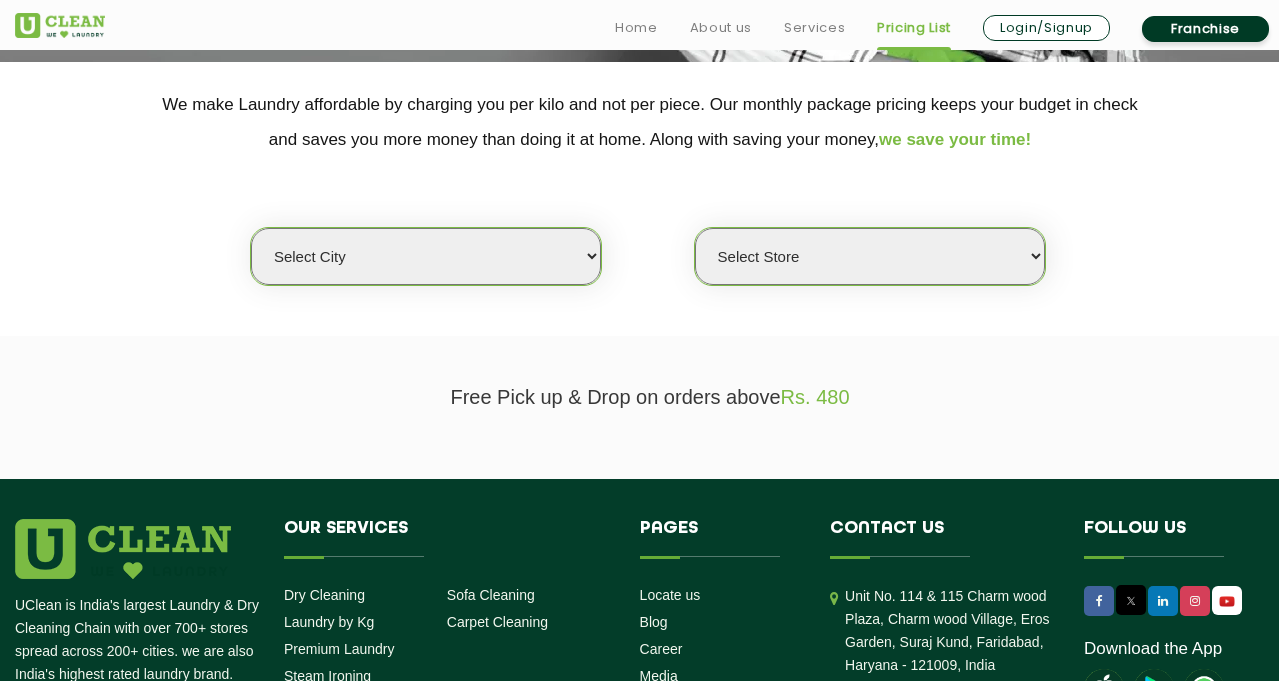 click on "Select Store" at bounding box center [870, 256] 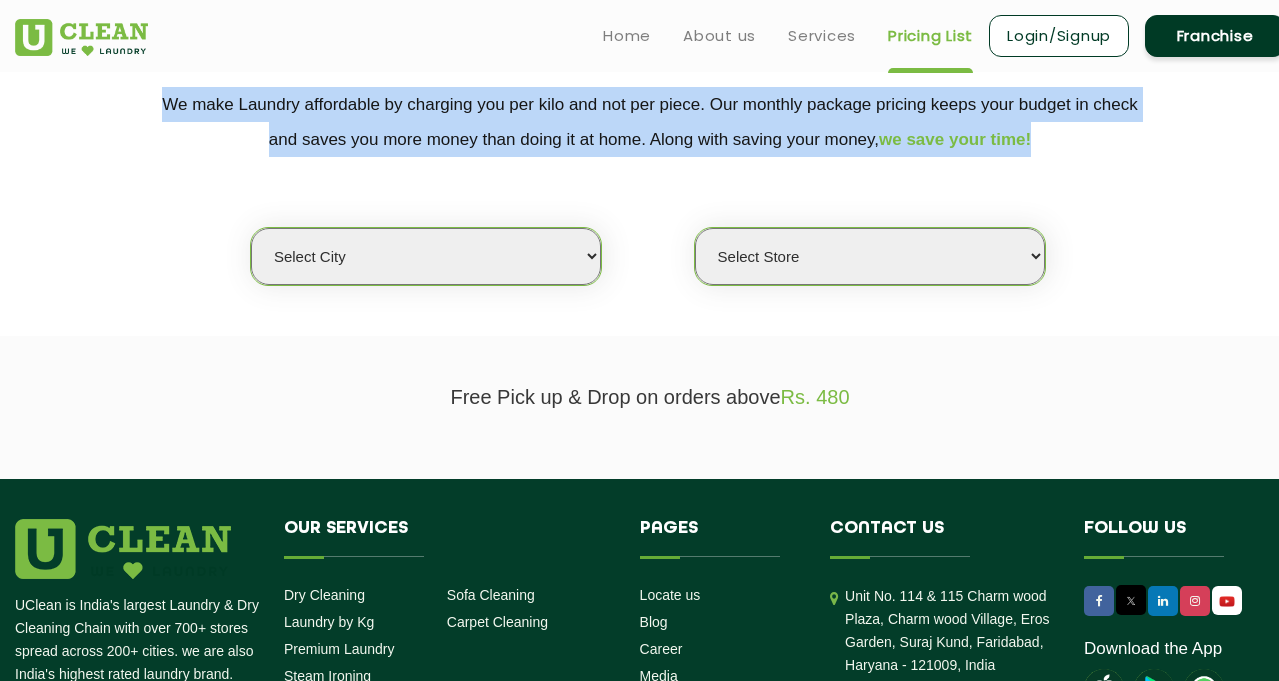 scroll, scrollTop: 0, scrollLeft: 0, axis: both 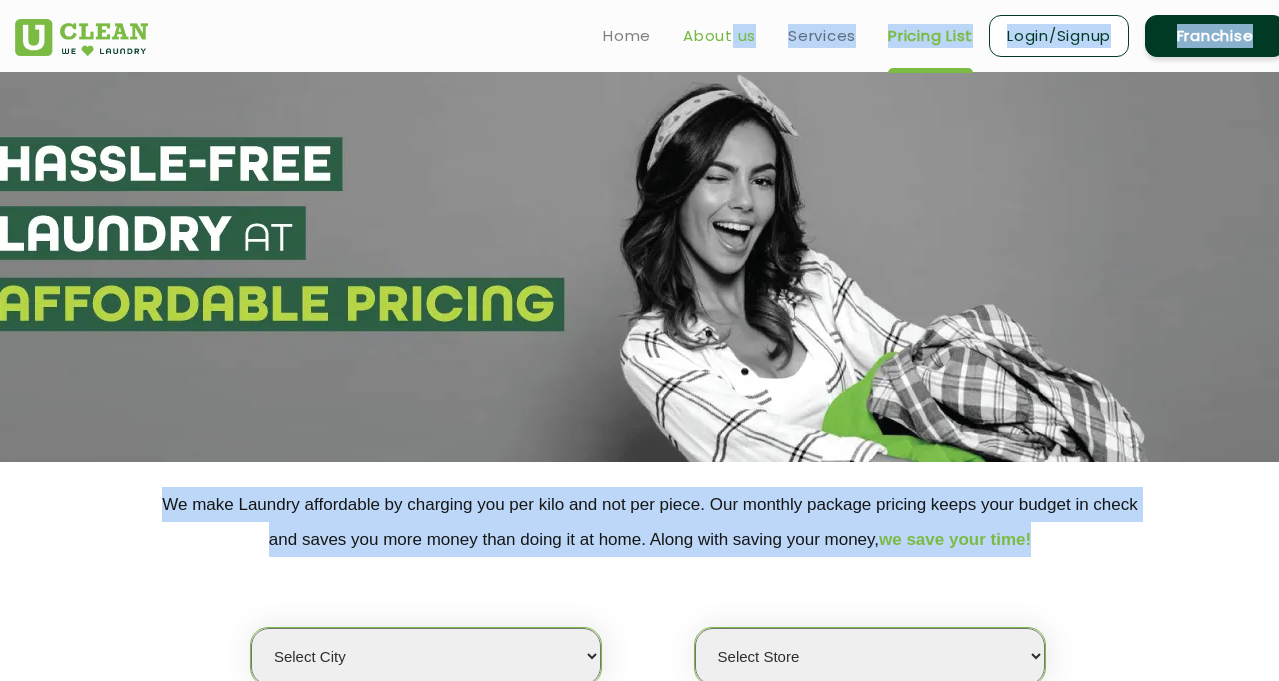 drag, startPoint x: 701, startPoint y: 159, endPoint x: 727, endPoint y: 33, distance: 128.65457 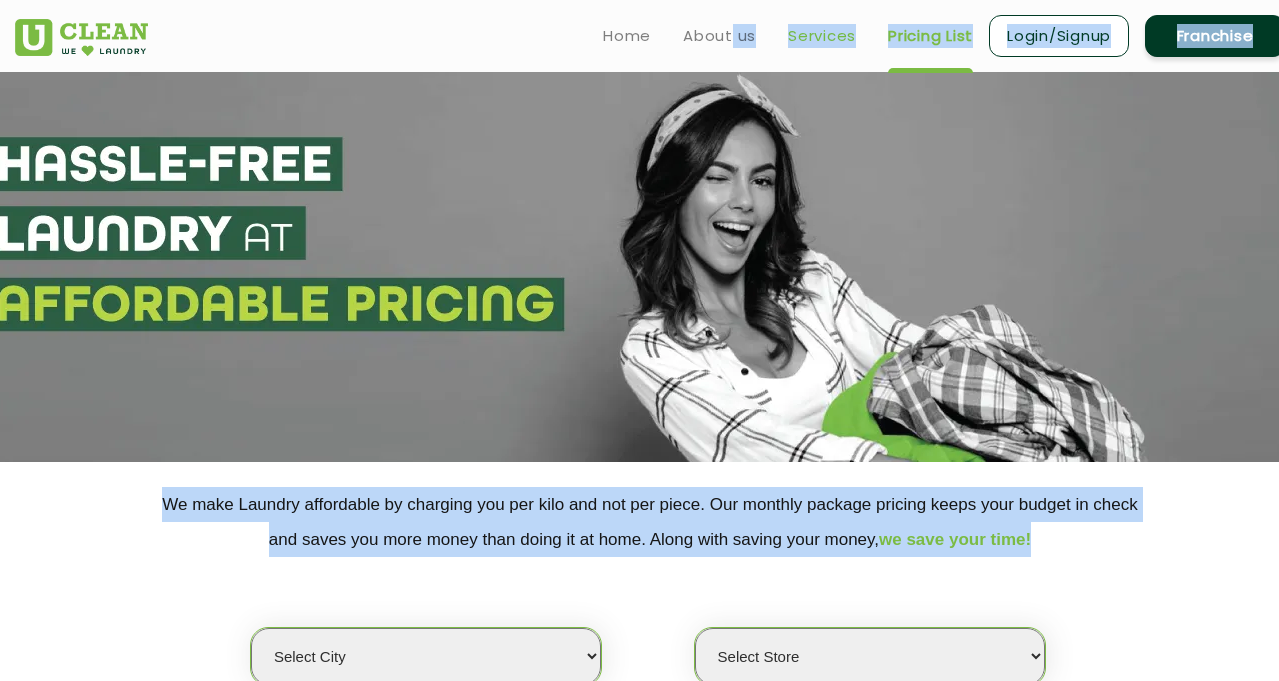 click on "Services" at bounding box center (822, 36) 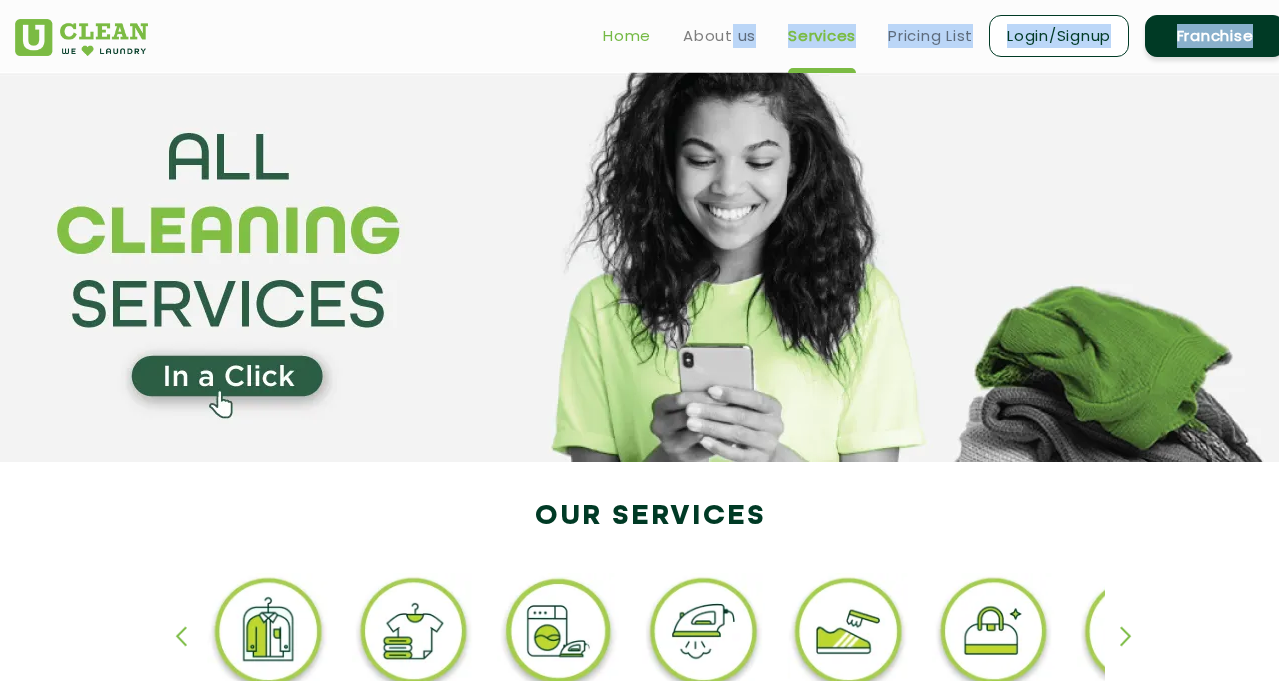 click on "Home" at bounding box center [627, 36] 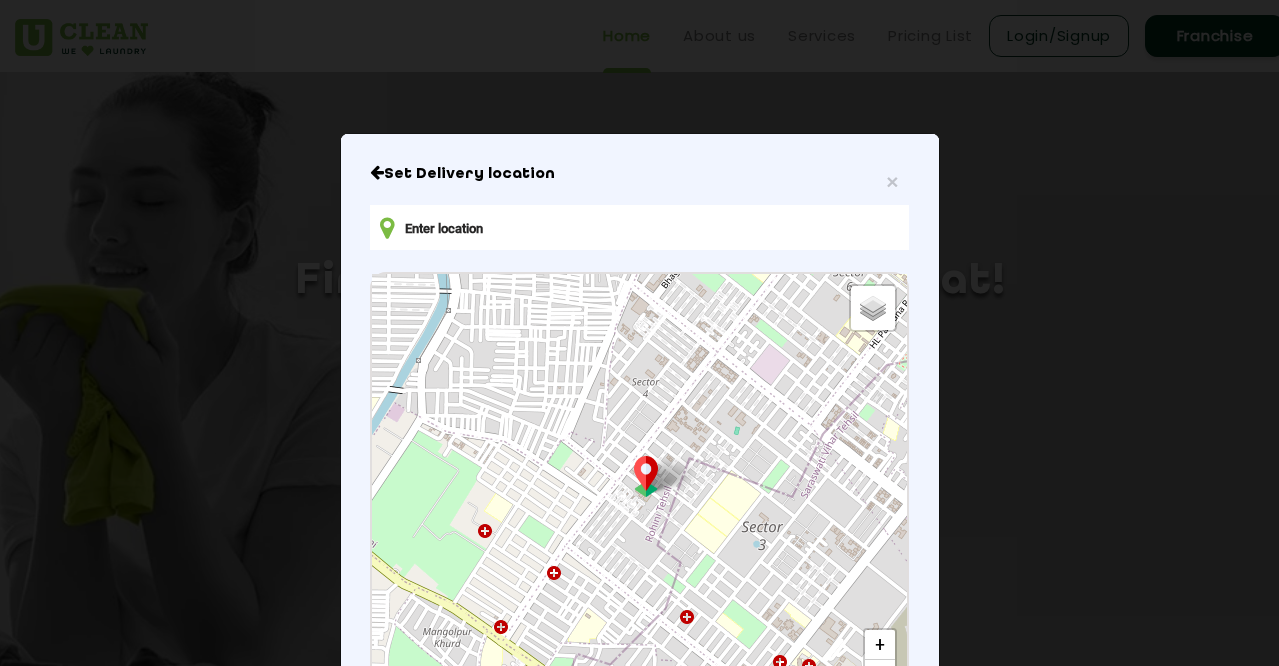 scroll, scrollTop: 0, scrollLeft: 0, axis: both 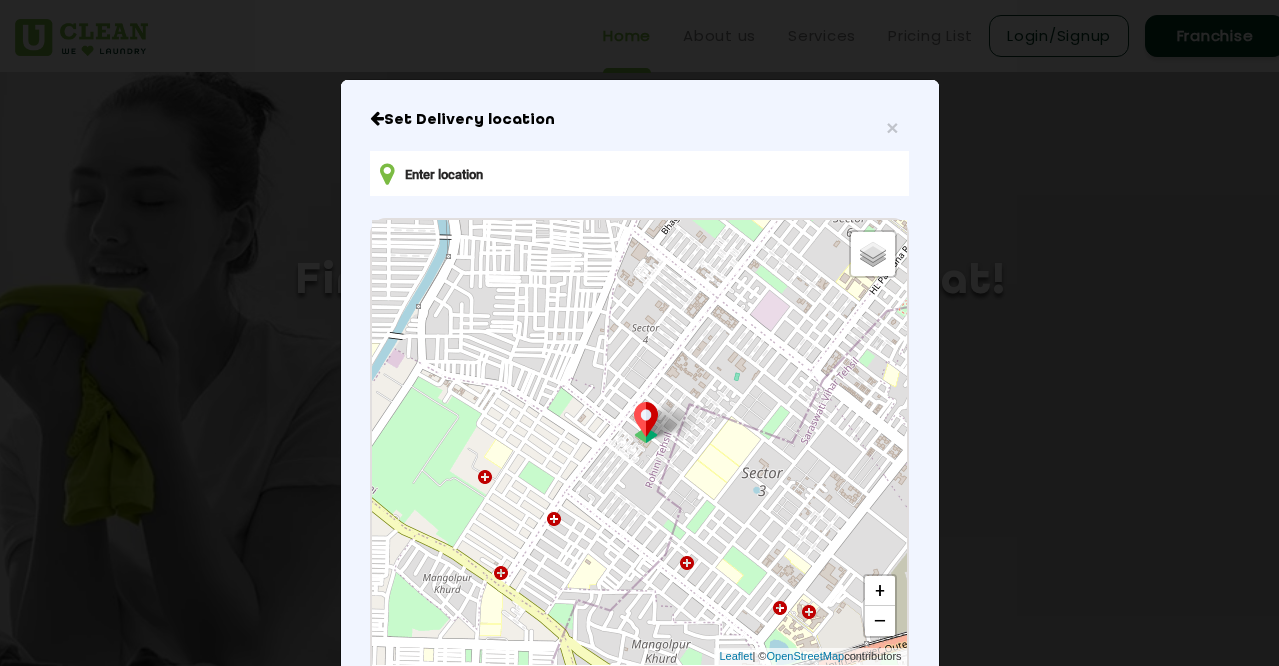 click on "Default   Satellite + − Leaflet  | ©  OpenStreetMap  contributors" at bounding box center (639, 442) 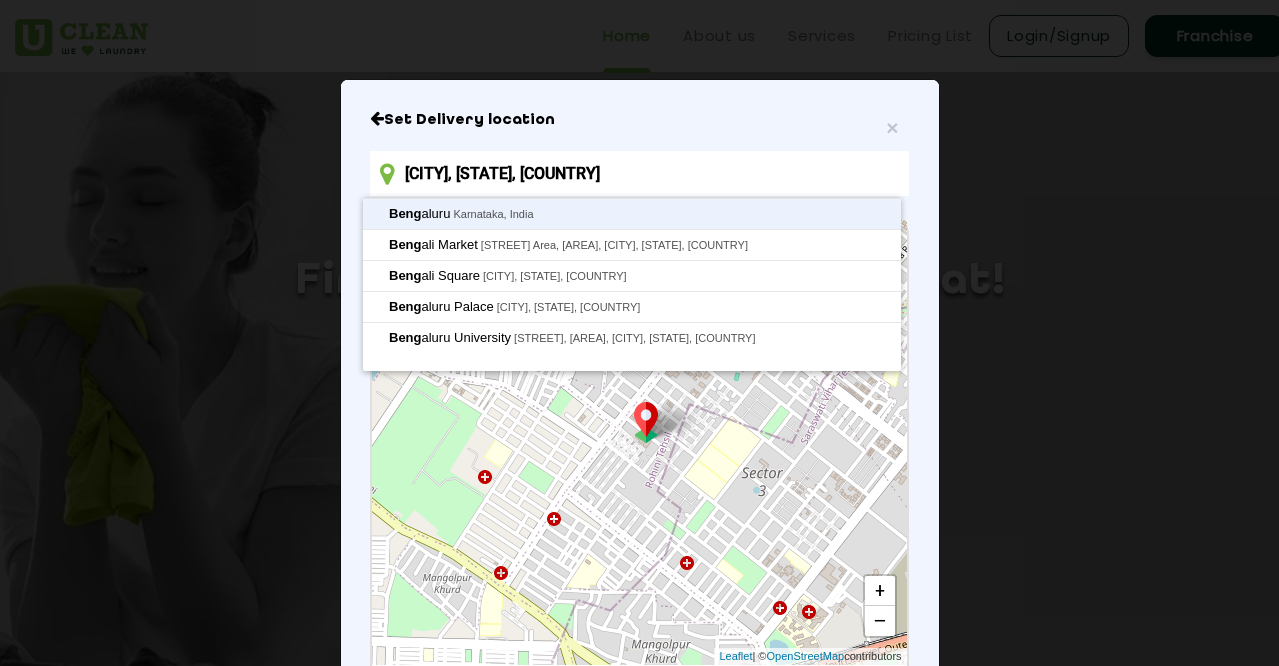 type on "Bengaluru, Karnataka, India" 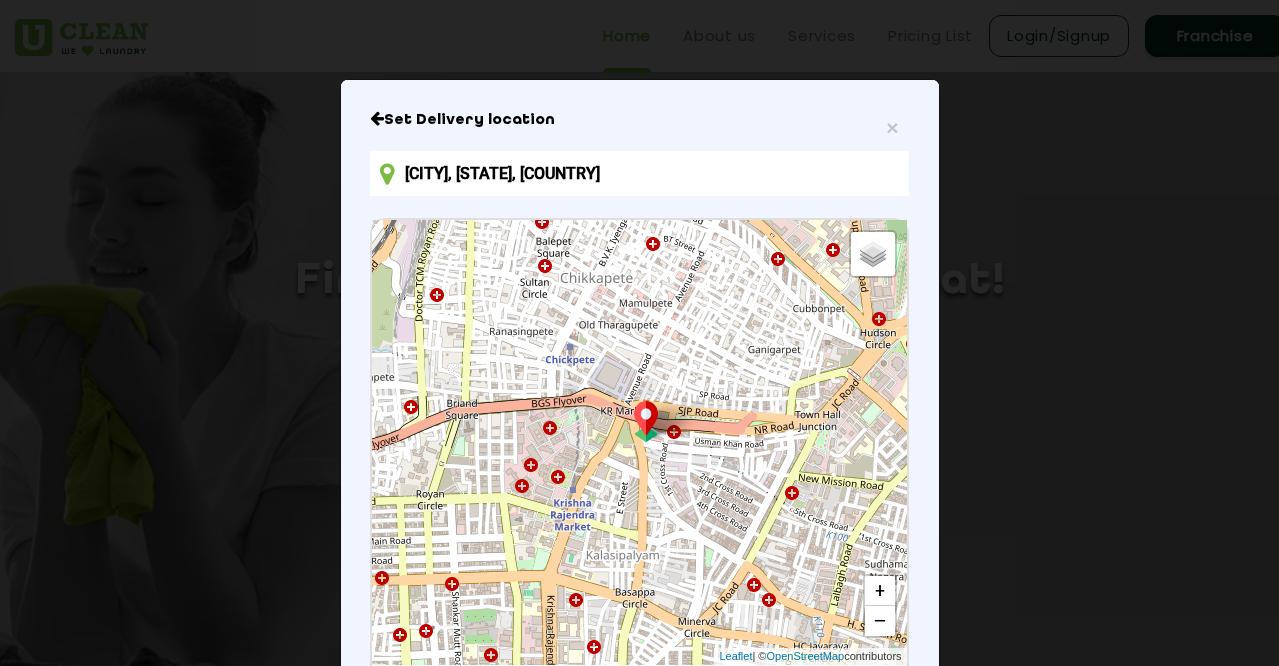 drag, startPoint x: 812, startPoint y: 97, endPoint x: 850, endPoint y: -31, distance: 133.52153 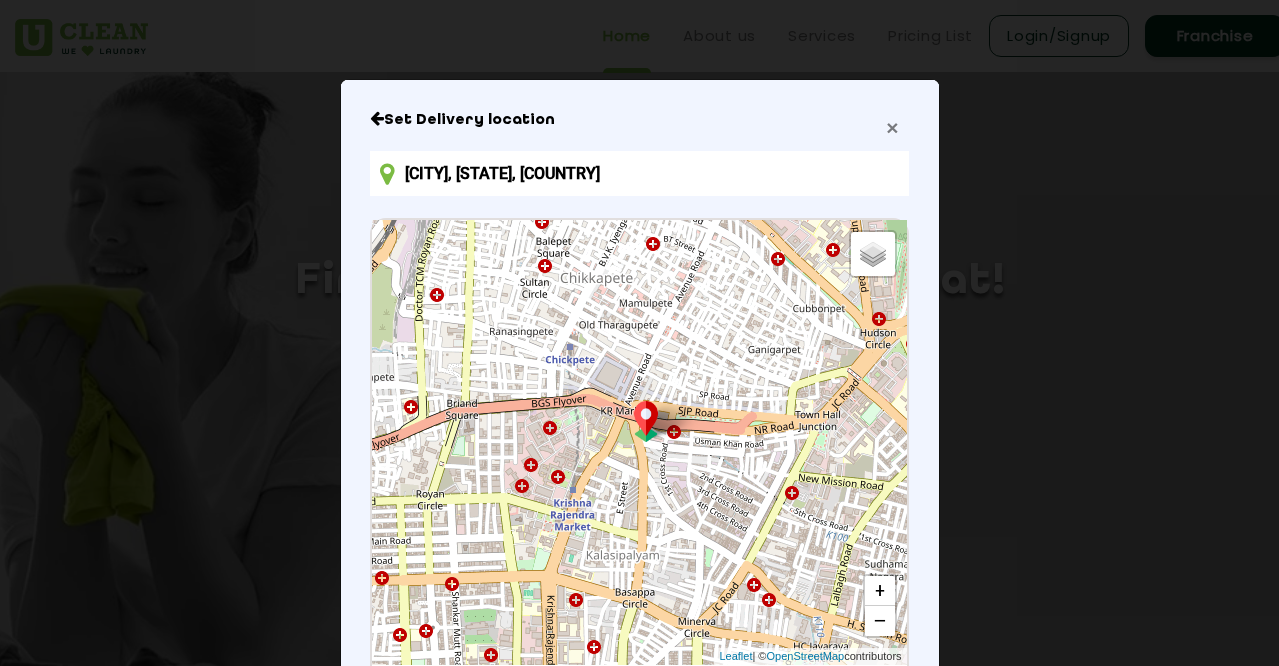 click on "×" at bounding box center (892, 127) 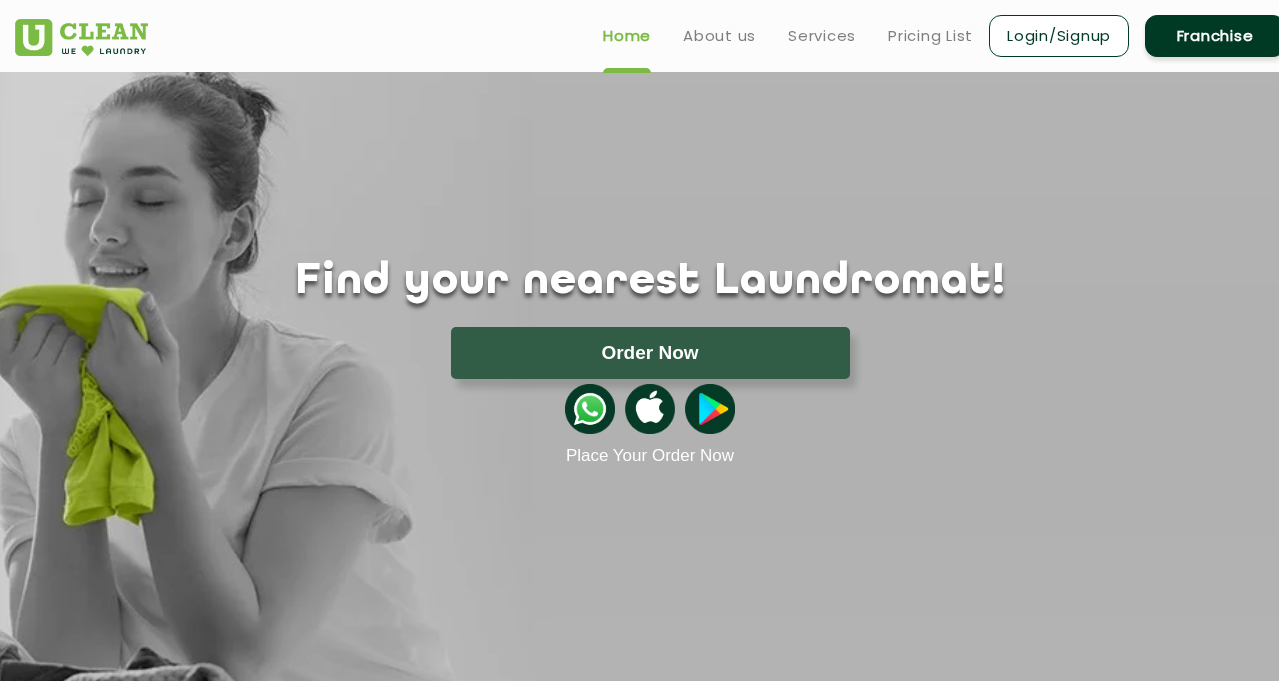 click on "Place Your Order Now" 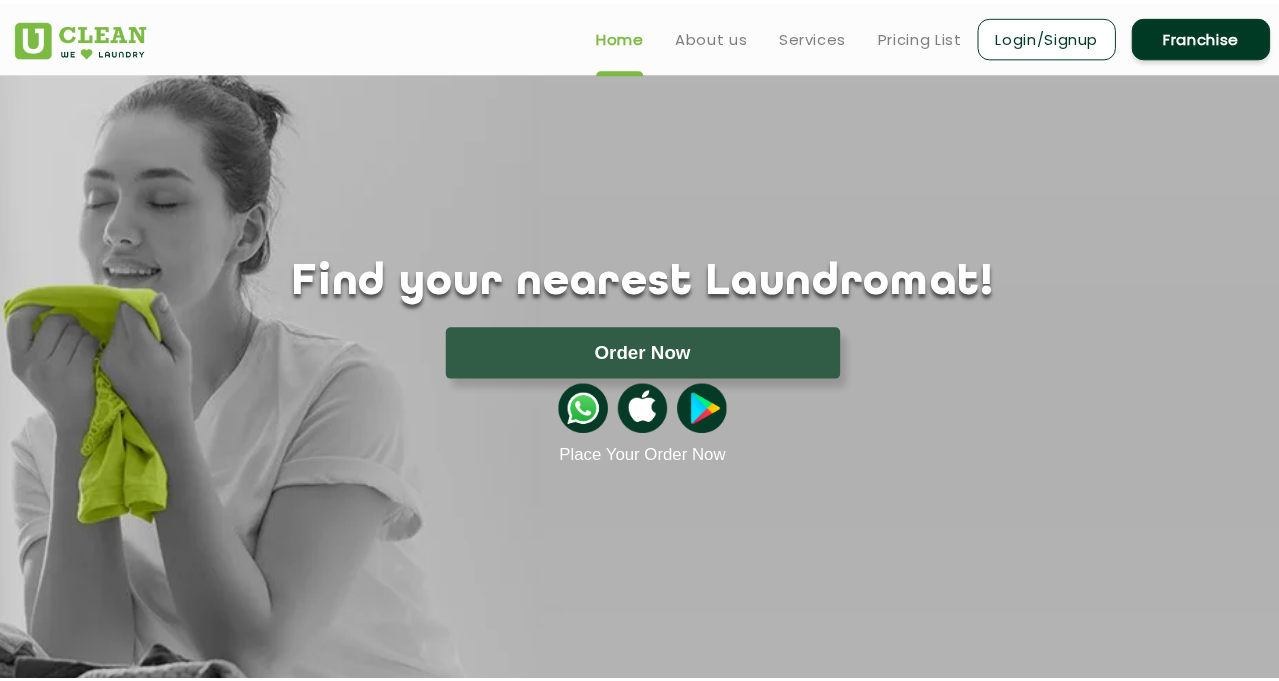 scroll, scrollTop: 0, scrollLeft: 0, axis: both 